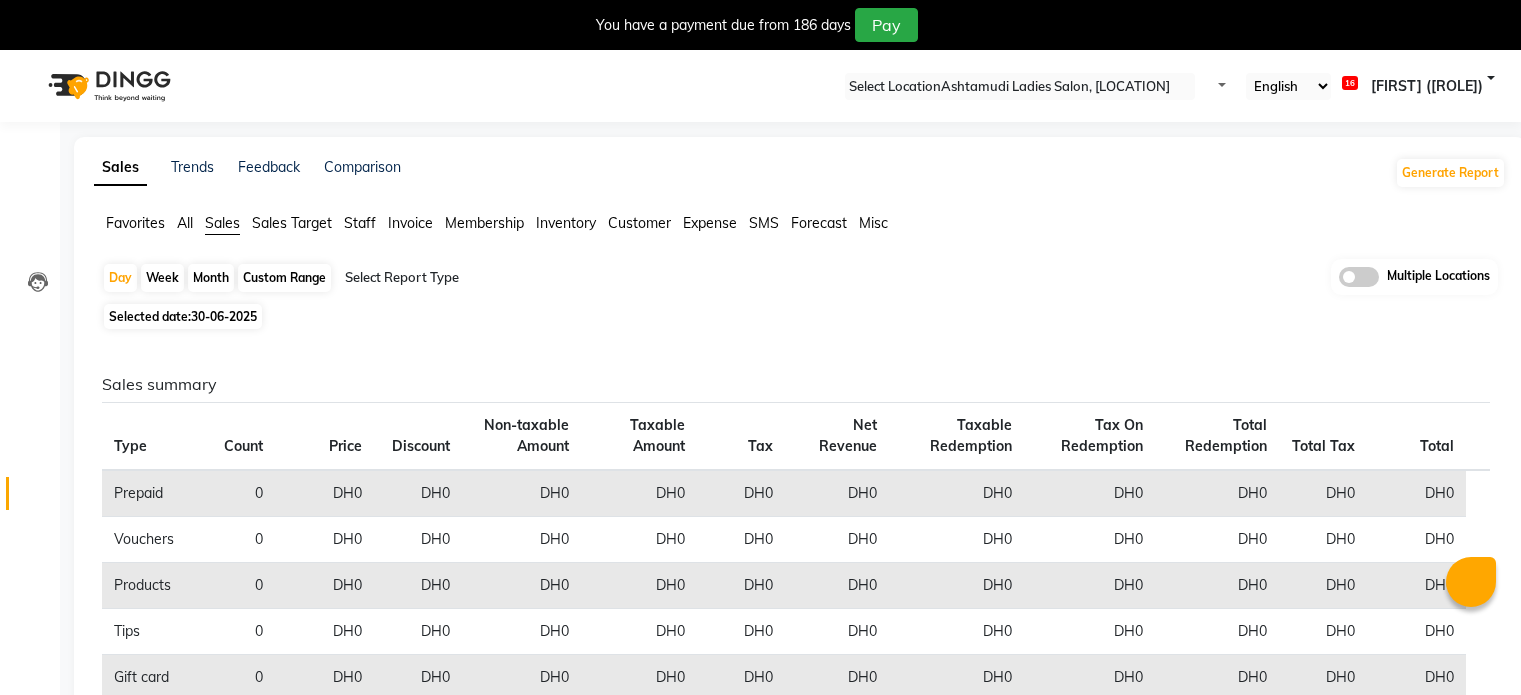 scroll, scrollTop: 496, scrollLeft: 0, axis: vertical 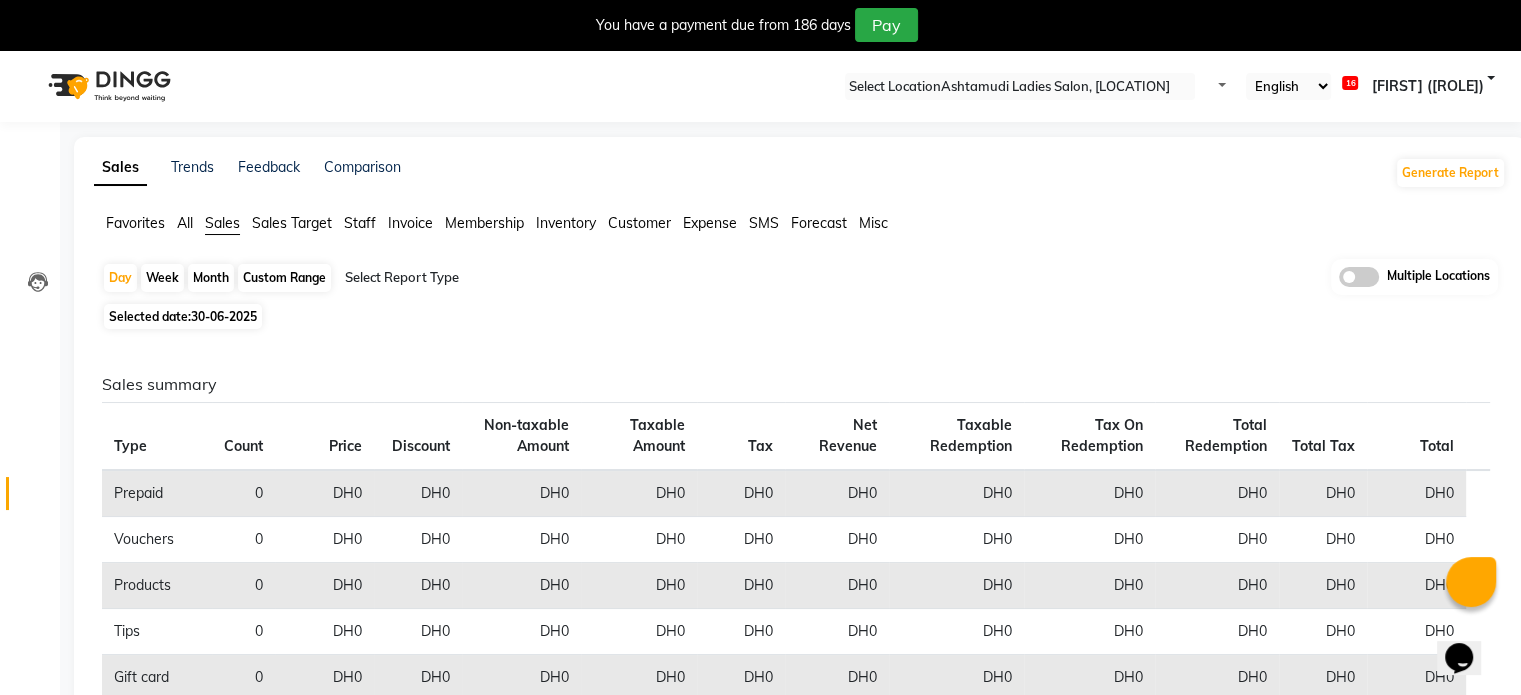 click on "Favorites All Sales Sales Target Staff Invoice Membership Inventory Customer Expense SMS Forecast Misc" at bounding box center [800, 224] 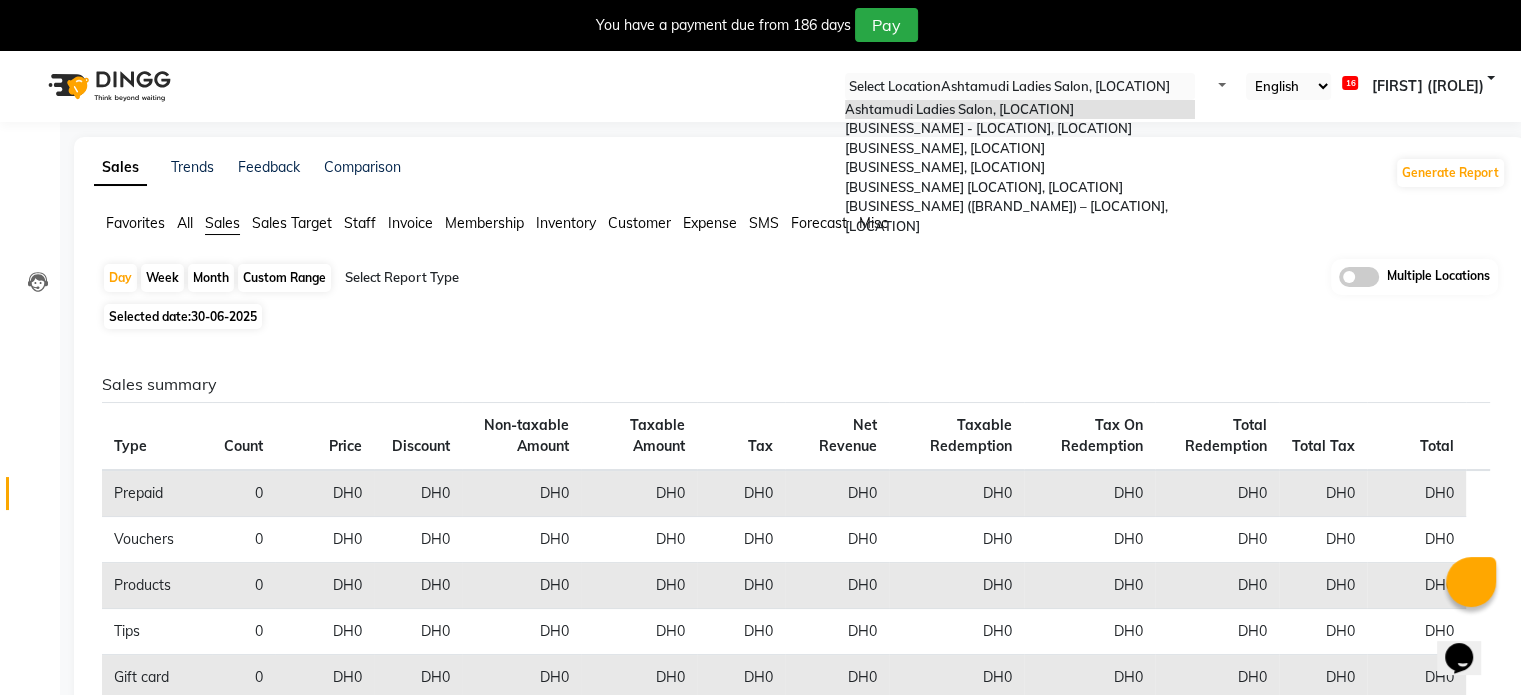 click on "× Ashtamudi Ladies Salon, Karama 2" at bounding box center [1055, 86] 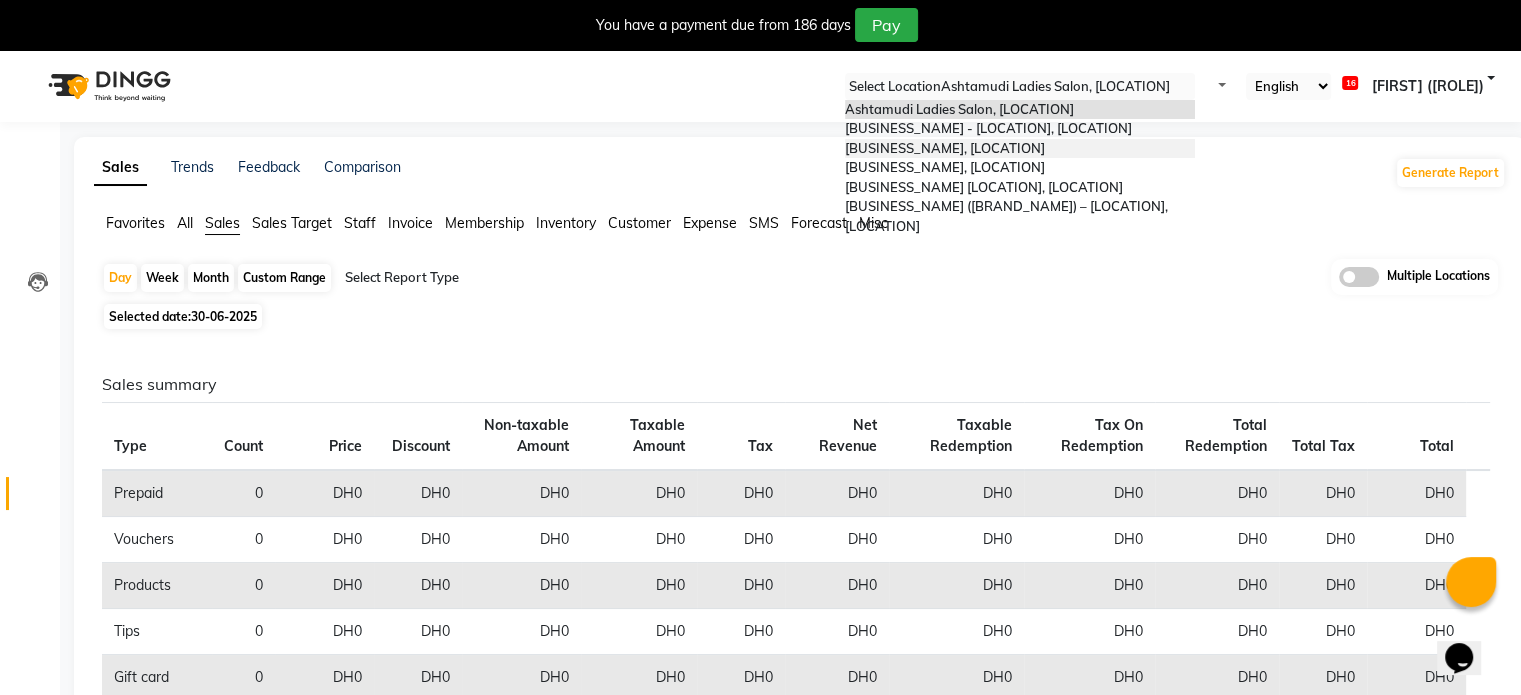 click on "[BRAND] Ladies Salon, [LOCATION] [POSTAL_CODE]" at bounding box center [945, 148] 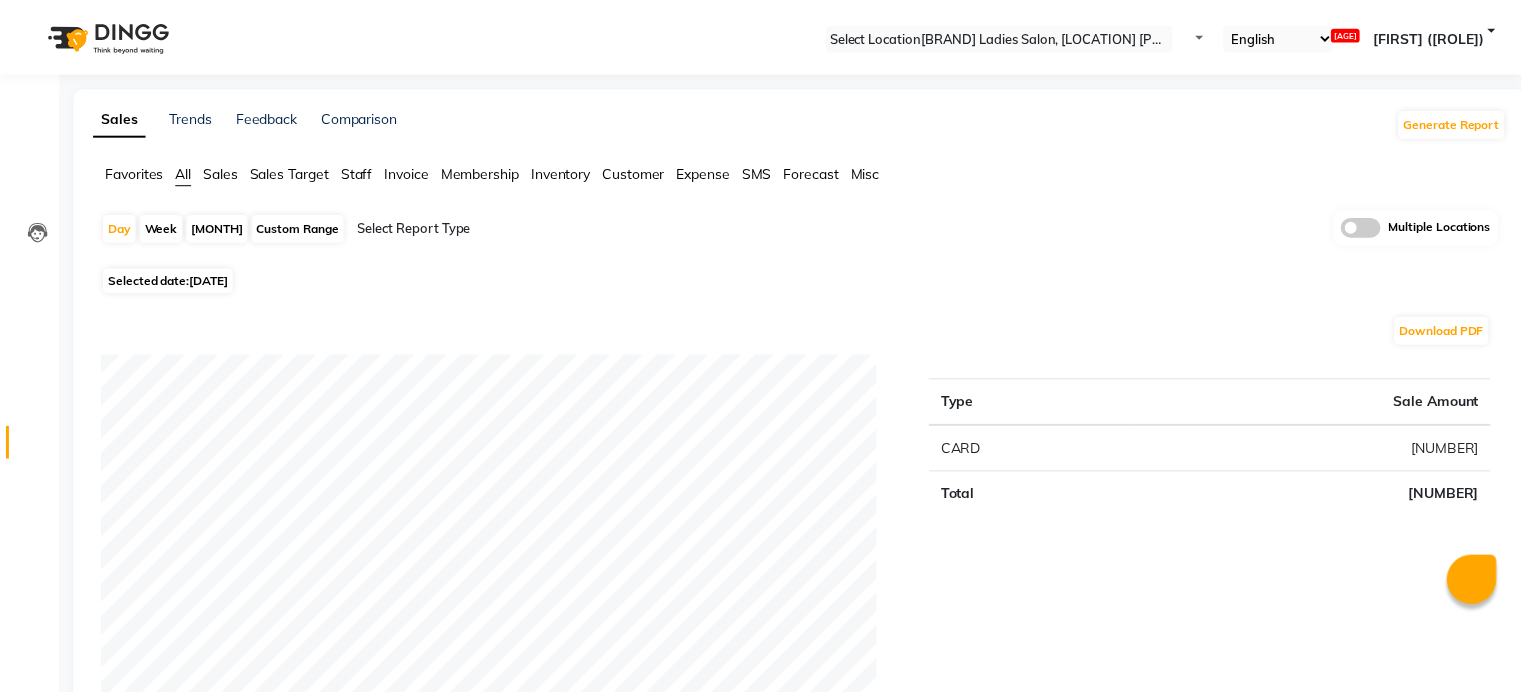 scroll, scrollTop: 0, scrollLeft: 0, axis: both 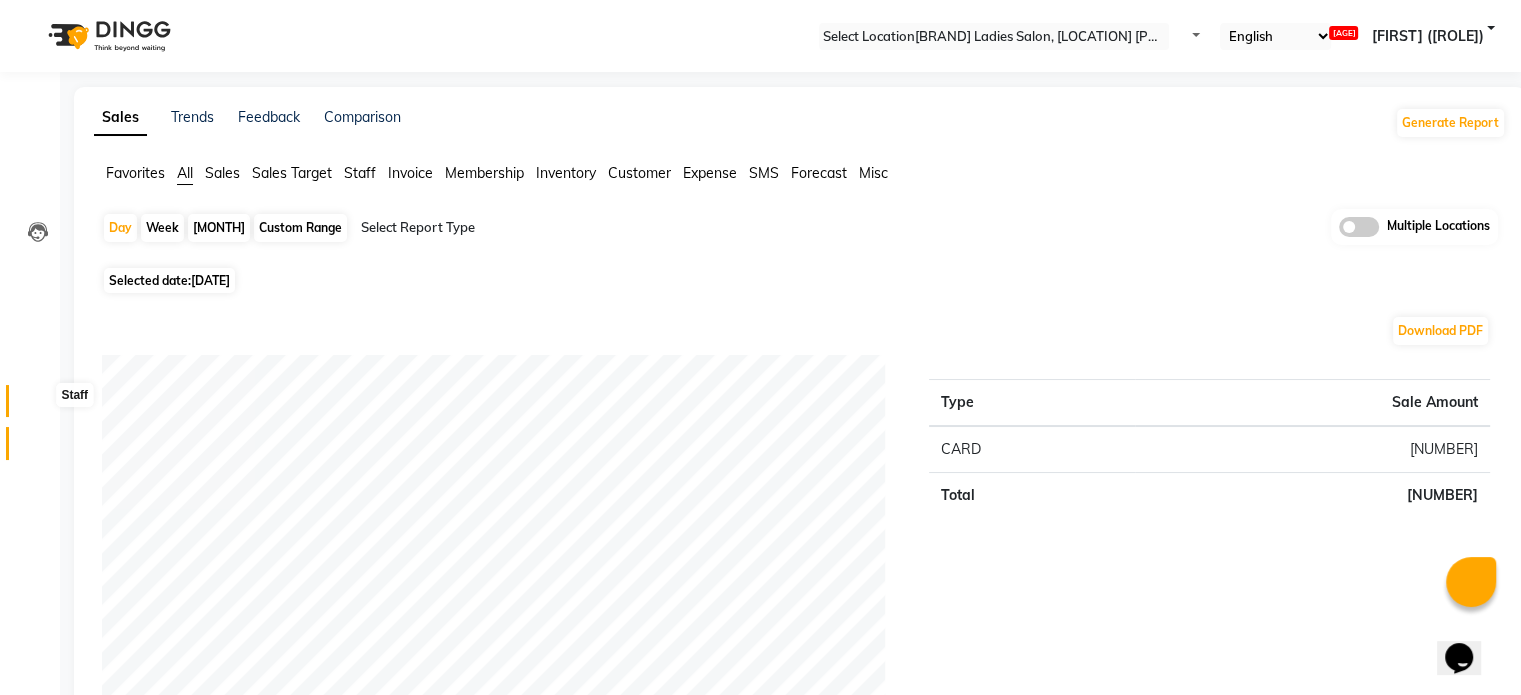 click at bounding box center (38, 406) 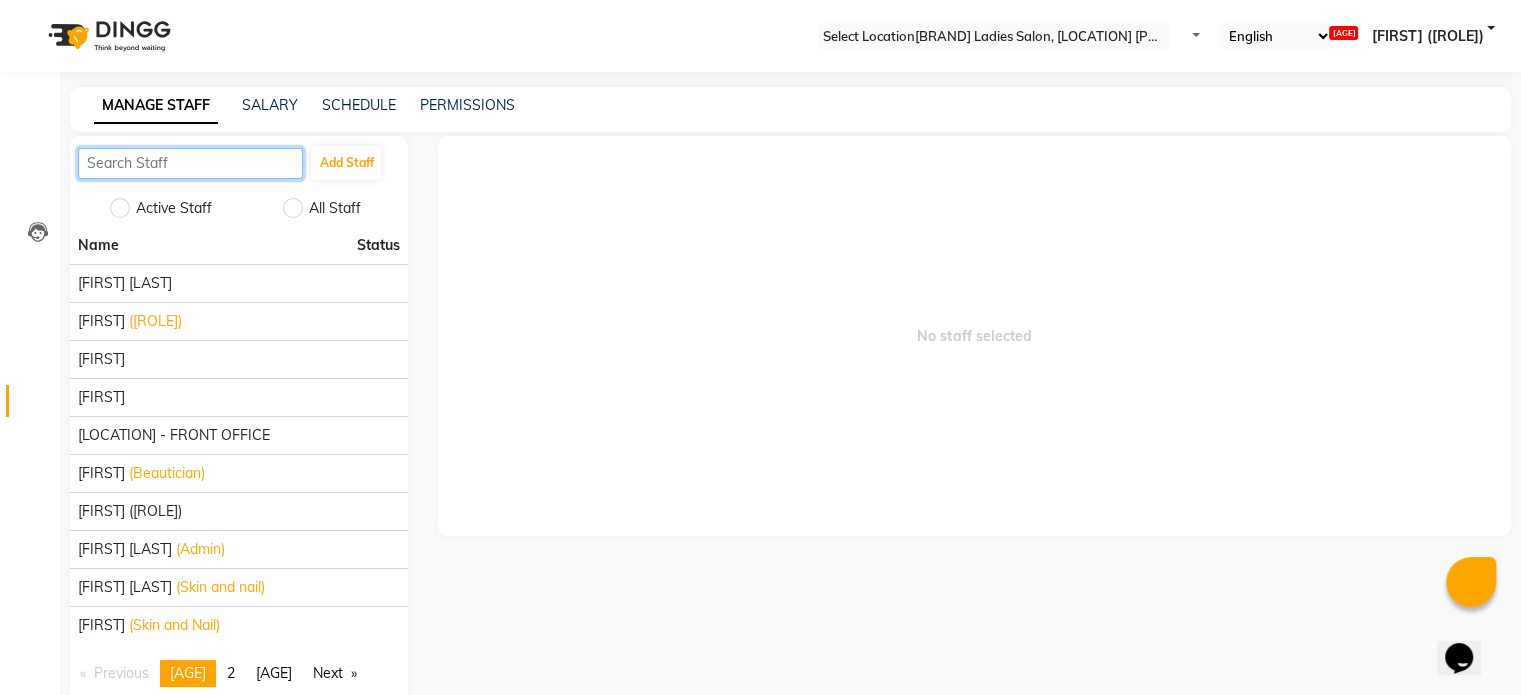 click at bounding box center (190, 163) 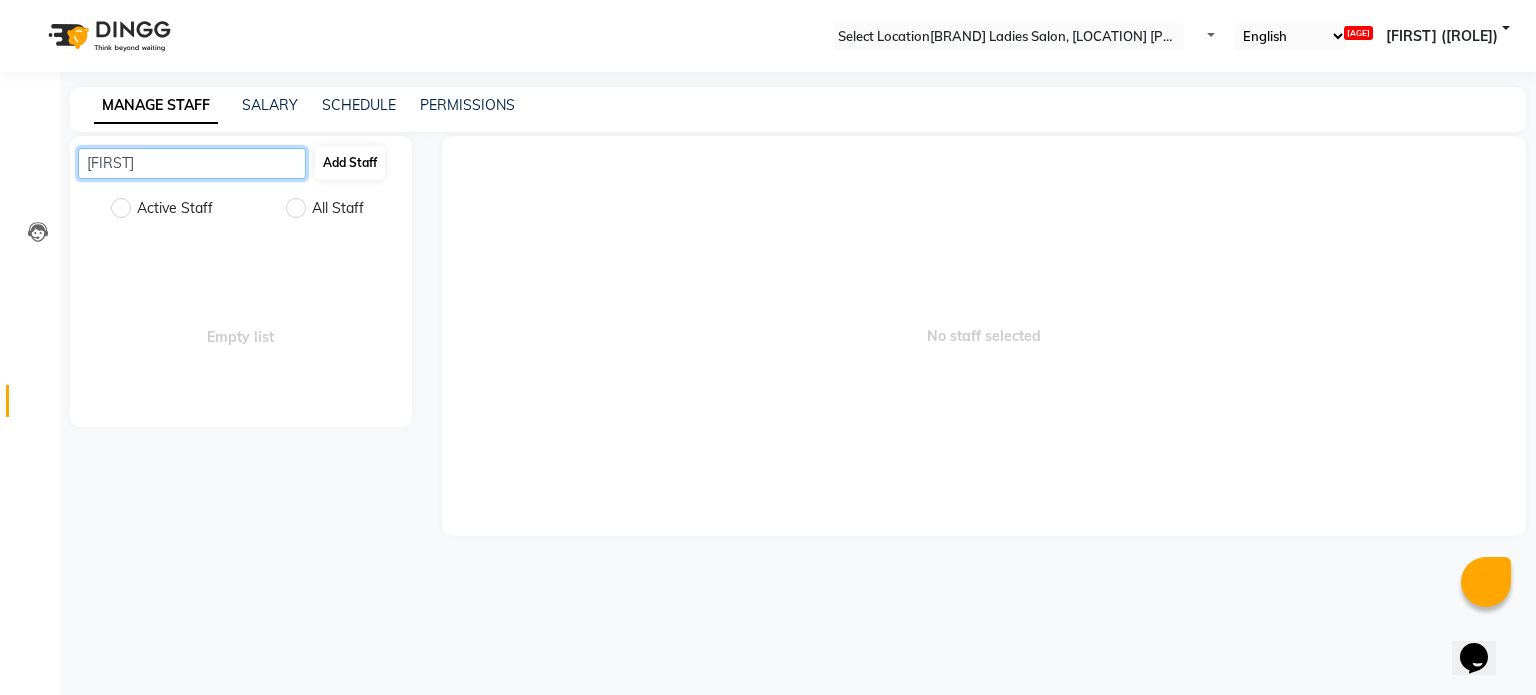 type on "[FIRST]" 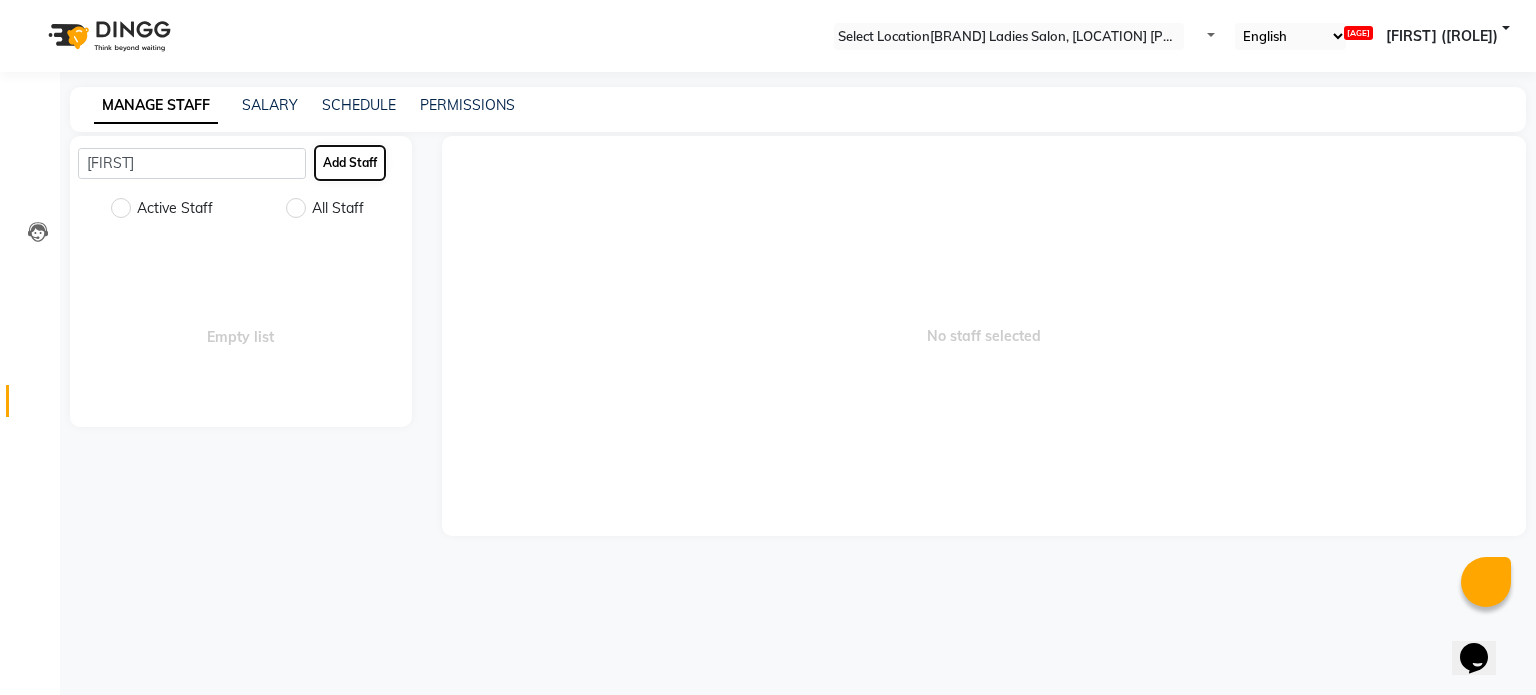 click on "Add Staff" at bounding box center [350, 163] 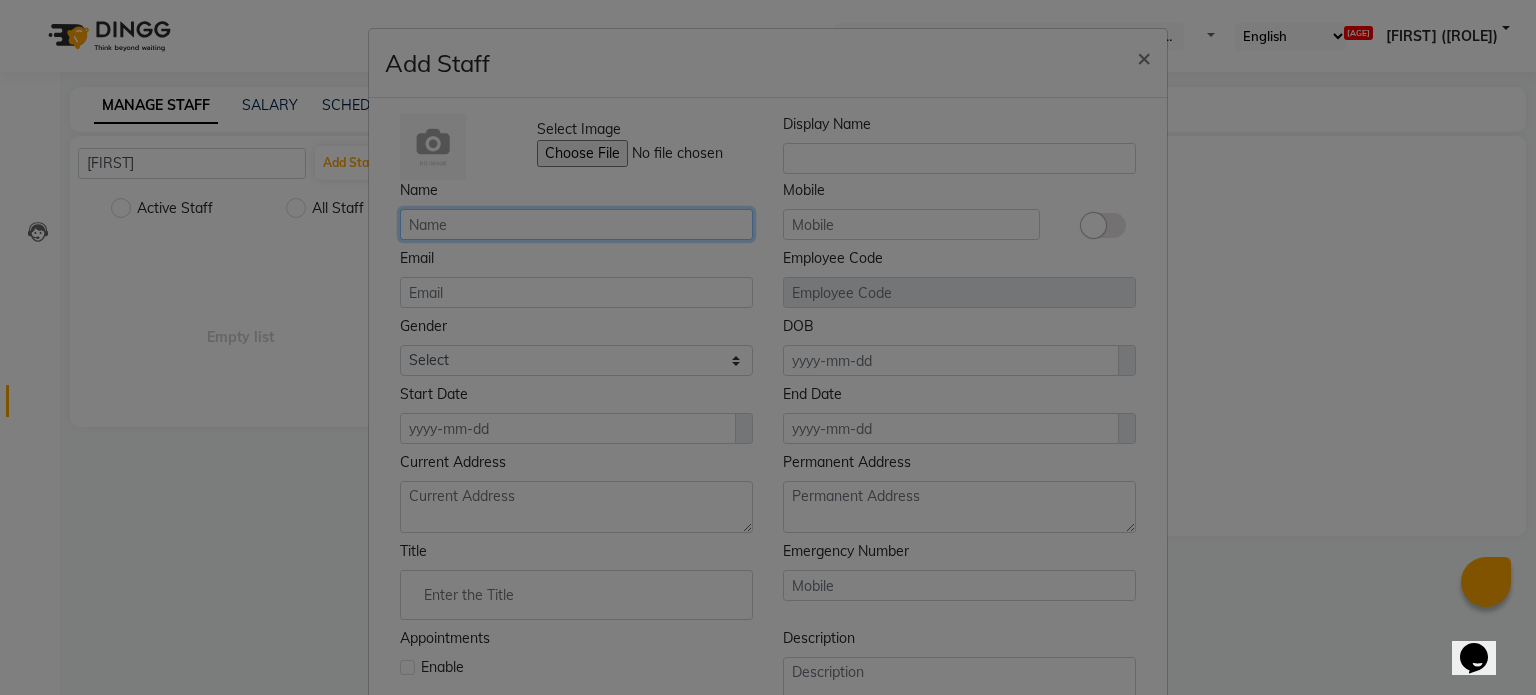 click at bounding box center [576, 224] 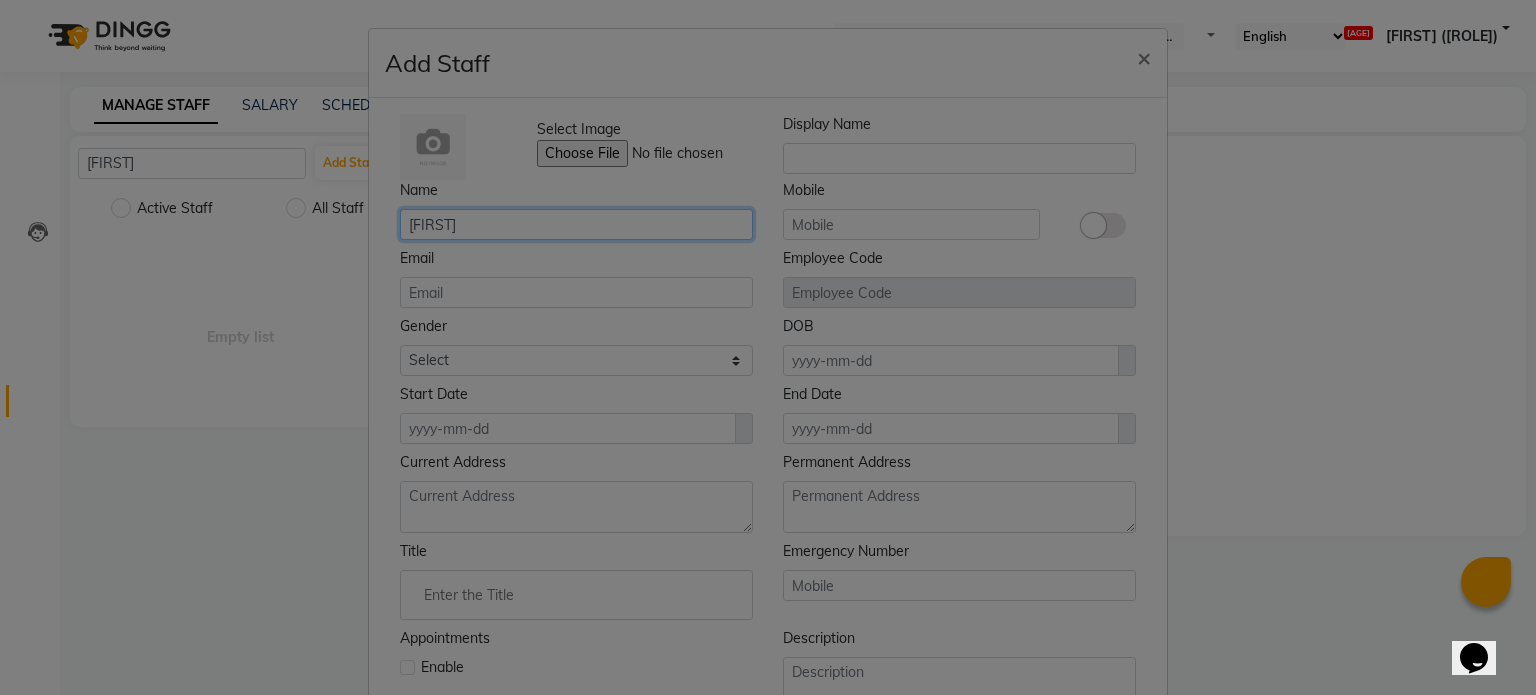 type on "[FIRST]" 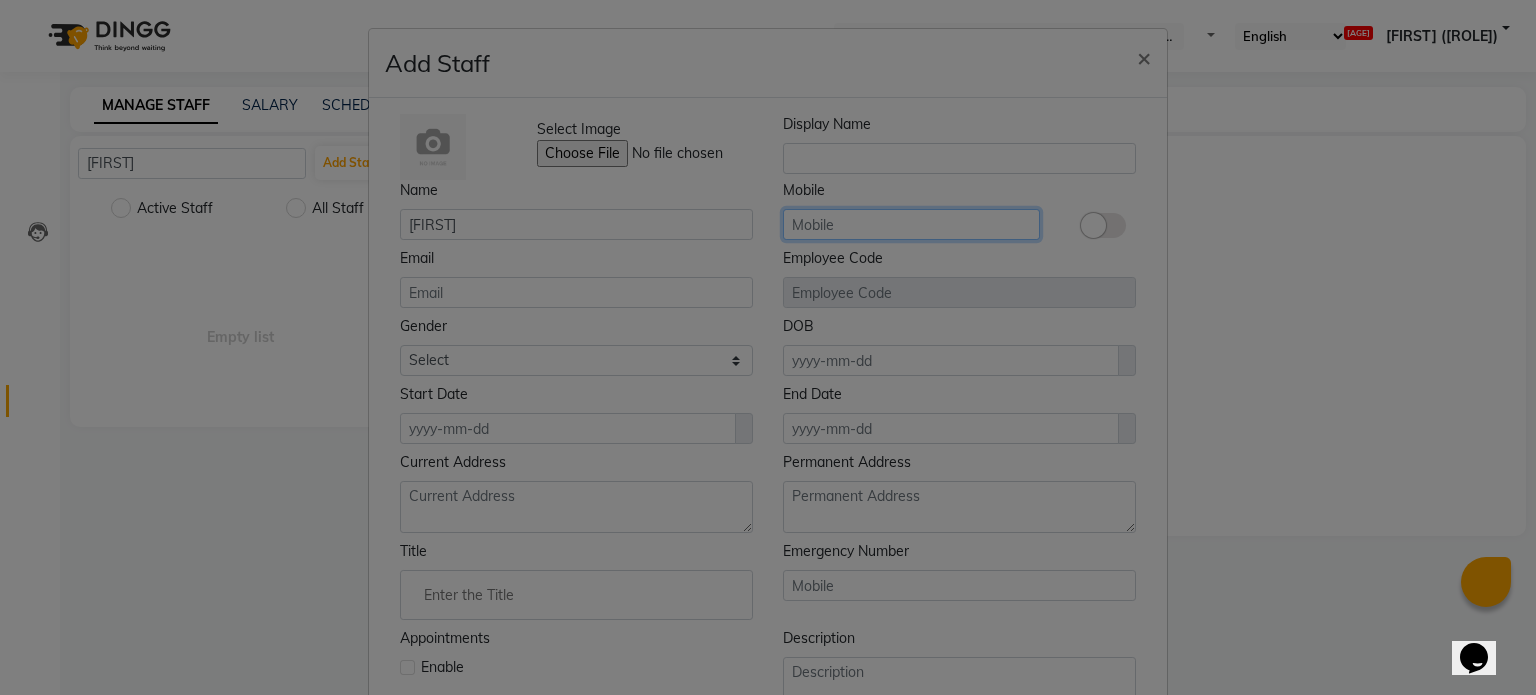 click at bounding box center [911, 224] 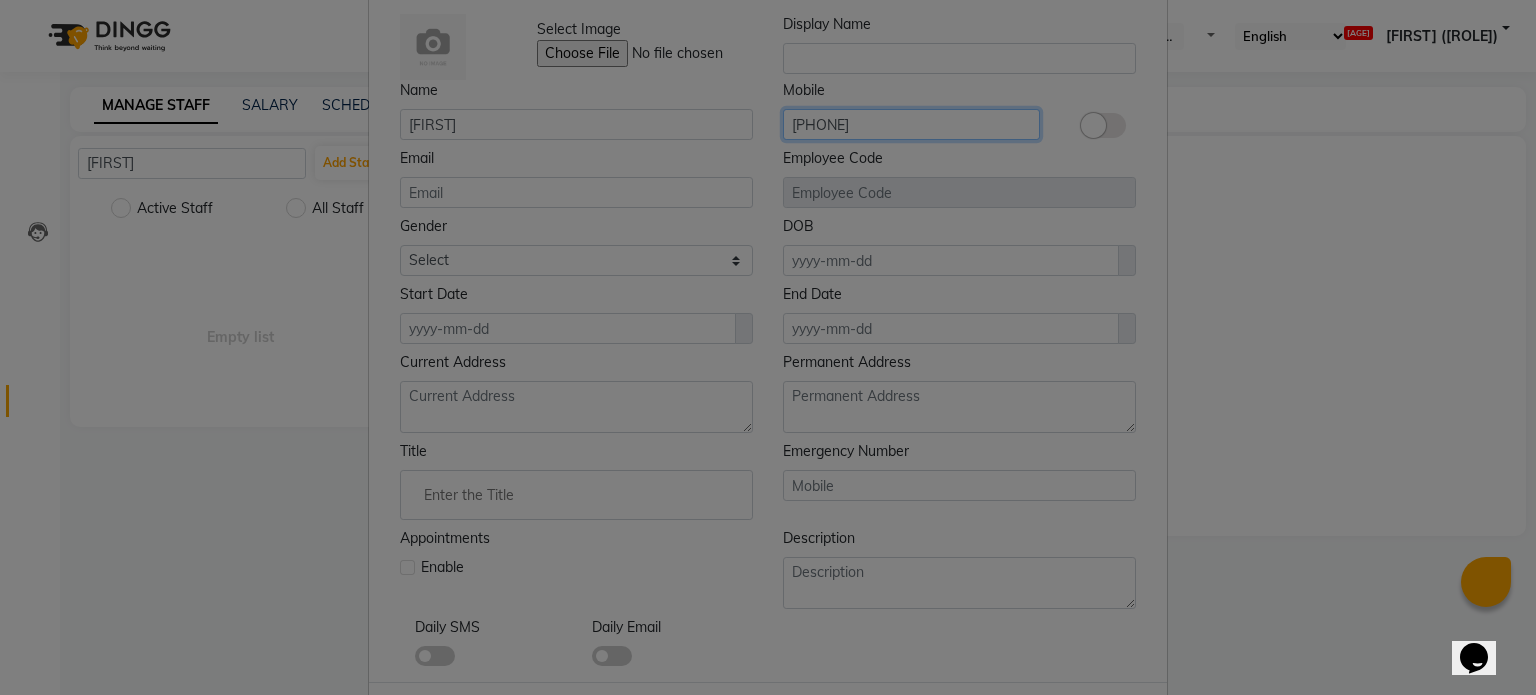 scroll, scrollTop: 194, scrollLeft: 0, axis: vertical 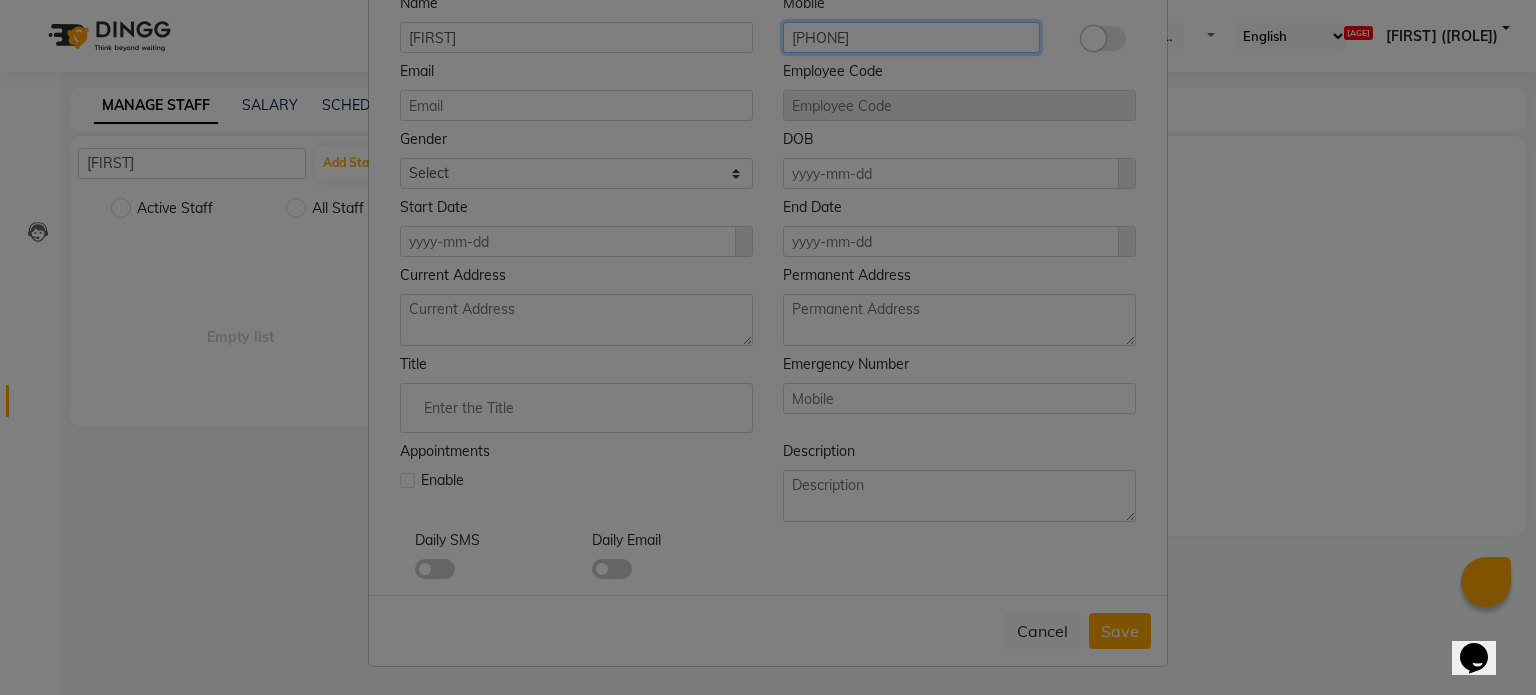type on "[PHONE]" 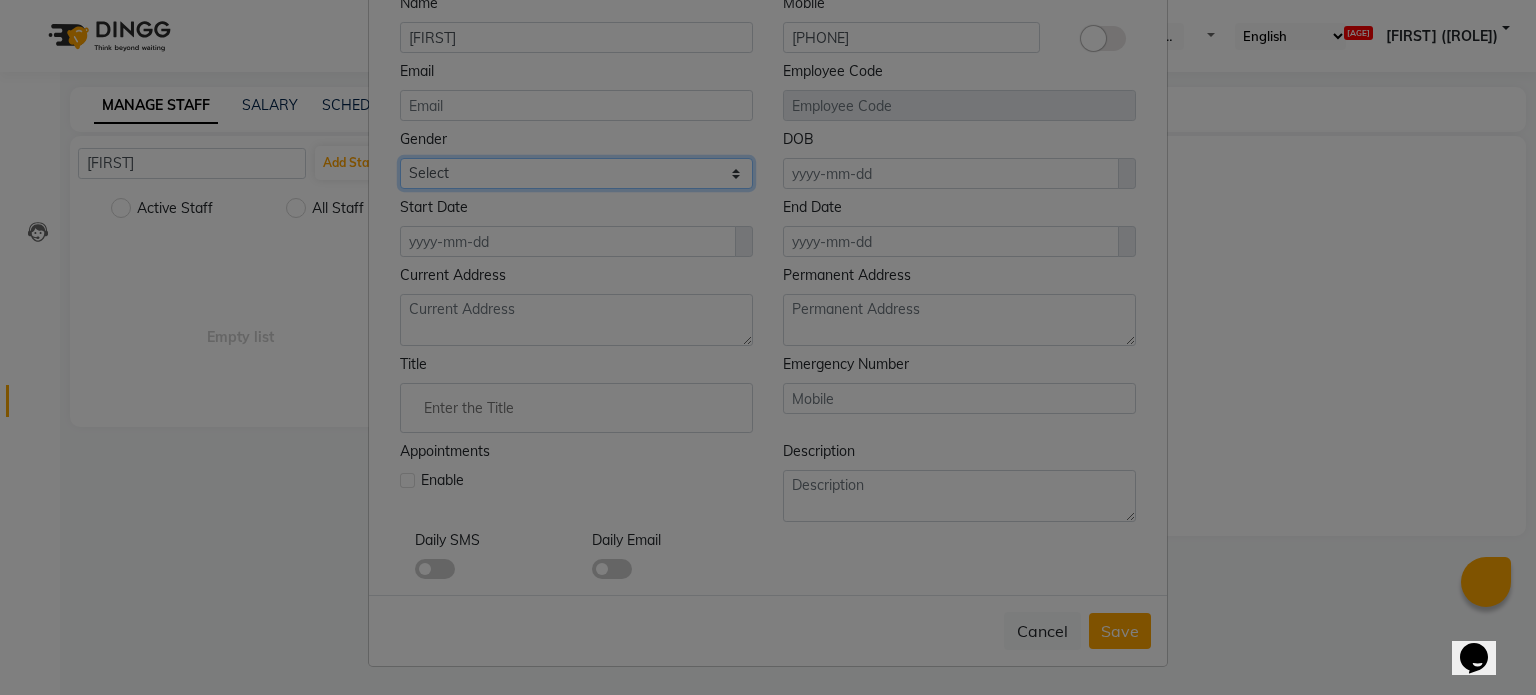 click on "Select [GENDER] [GENDER] Prefer Not To Say" at bounding box center [576, 173] 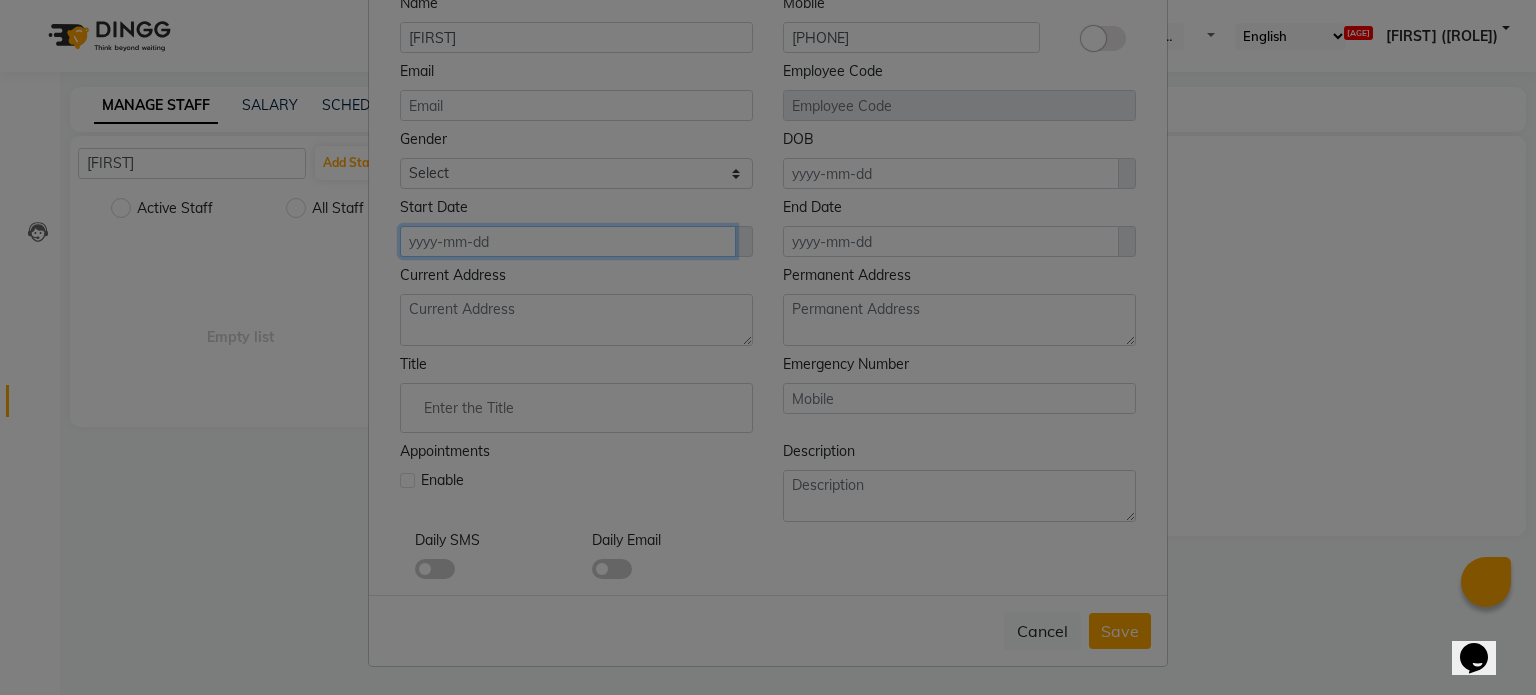 click at bounding box center (951, 173) 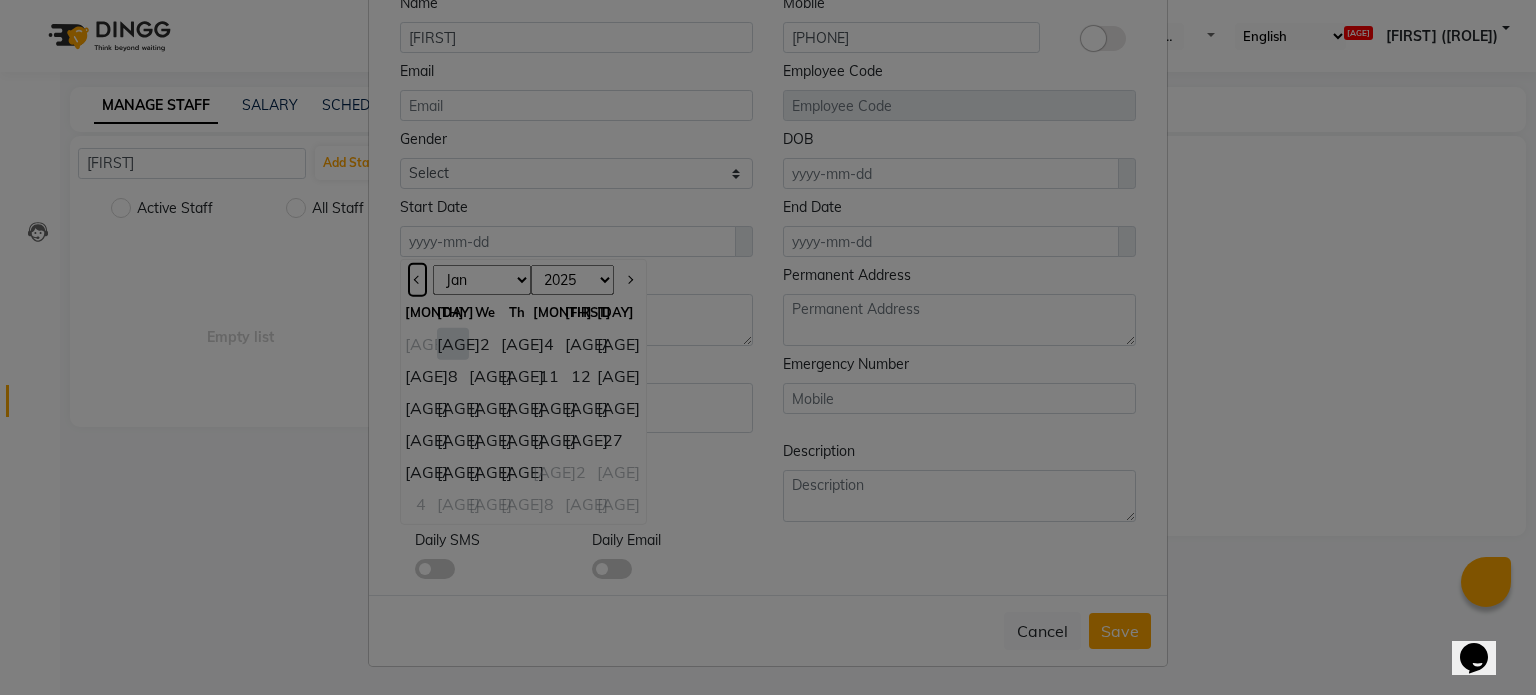 click at bounding box center (417, 280) 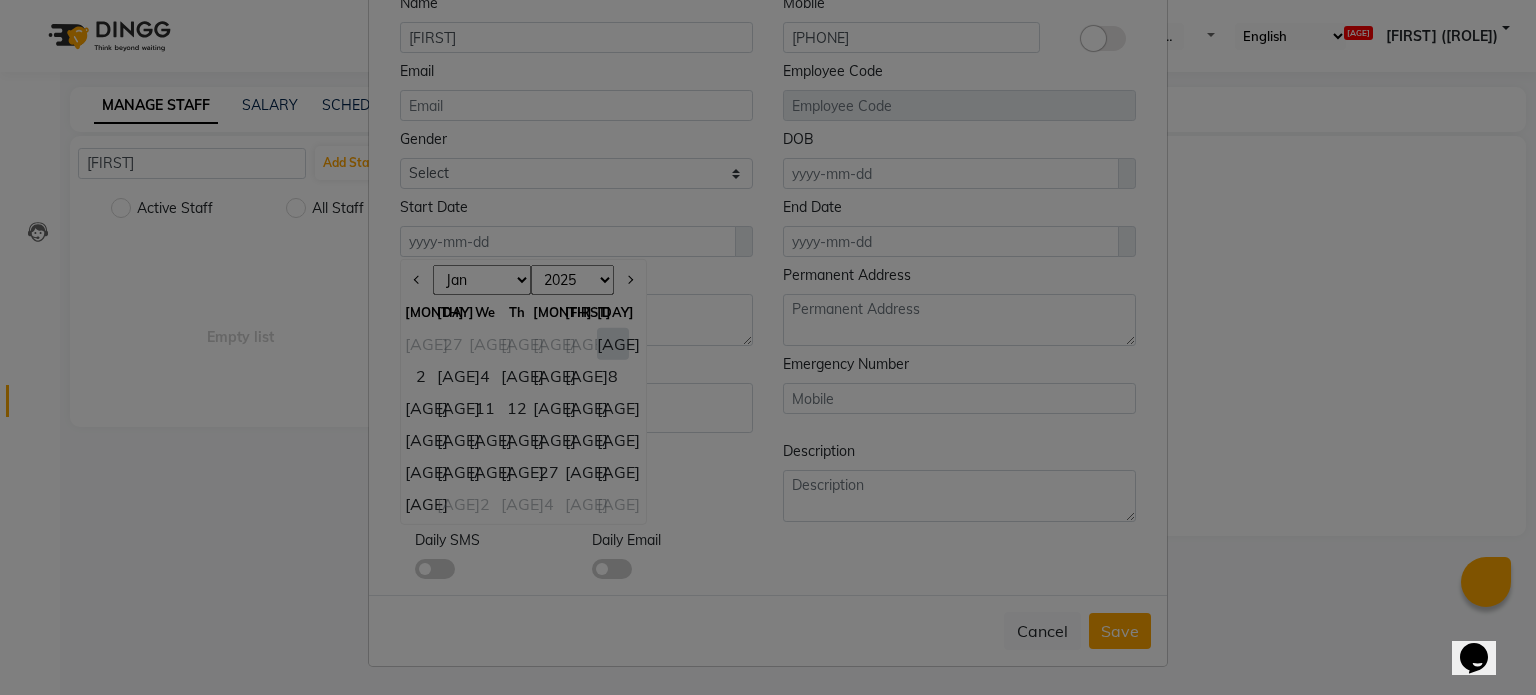 click on "27" at bounding box center (549, 472) 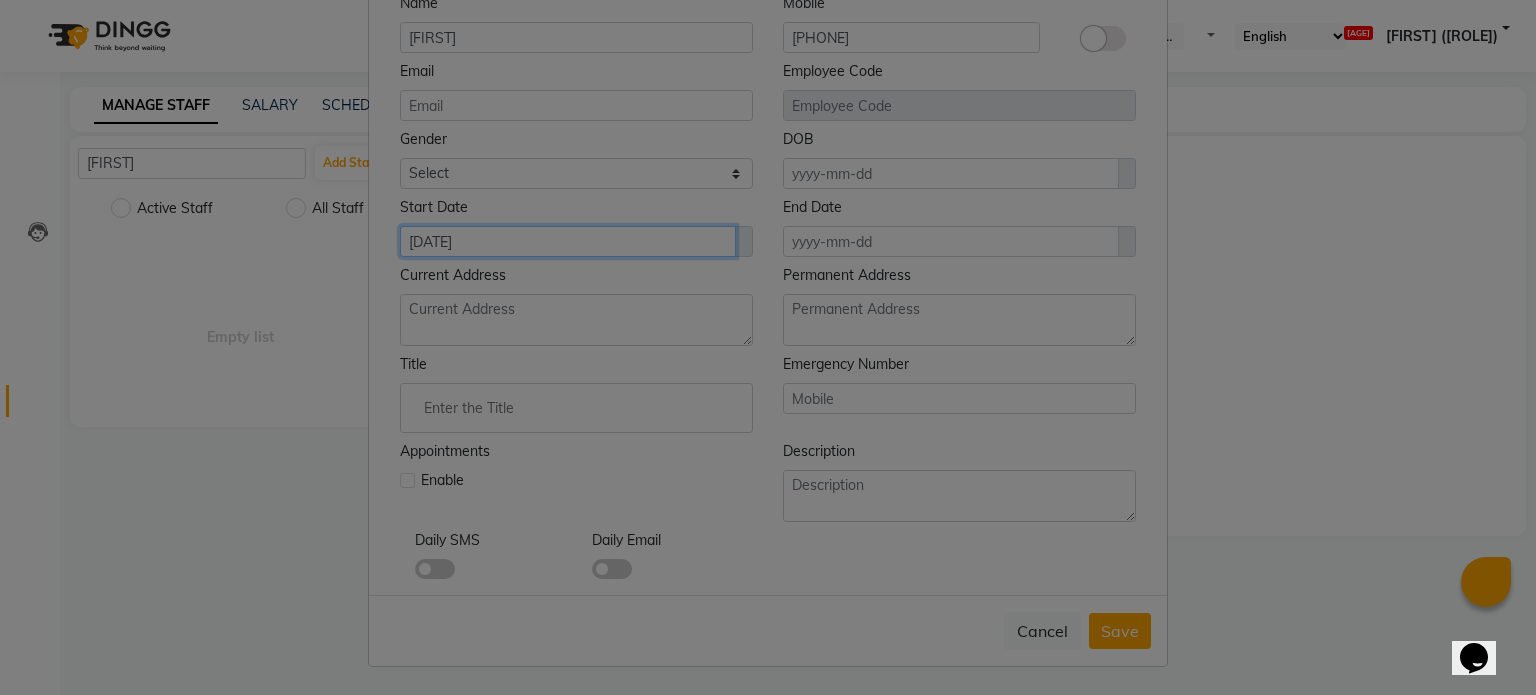 scroll, scrollTop: 194, scrollLeft: 0, axis: vertical 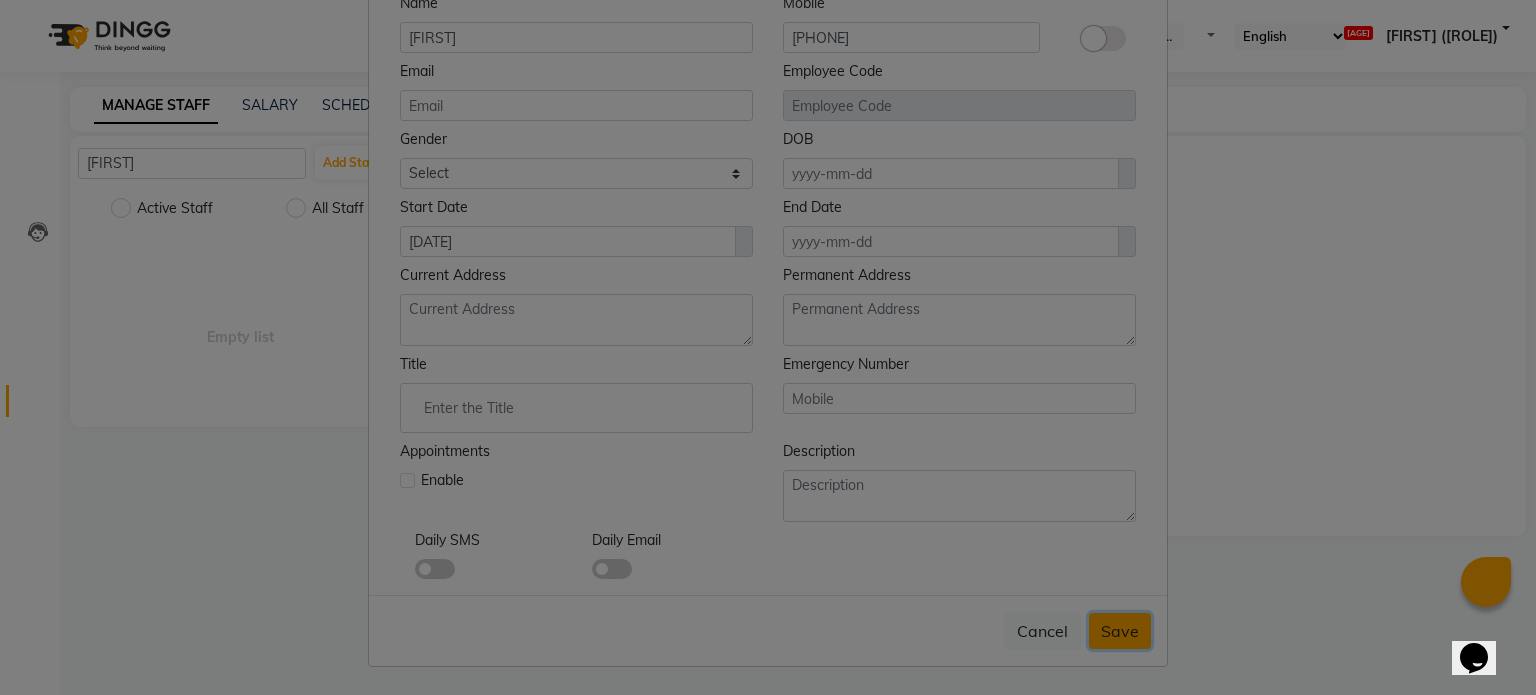 click on "Save" at bounding box center [1120, 631] 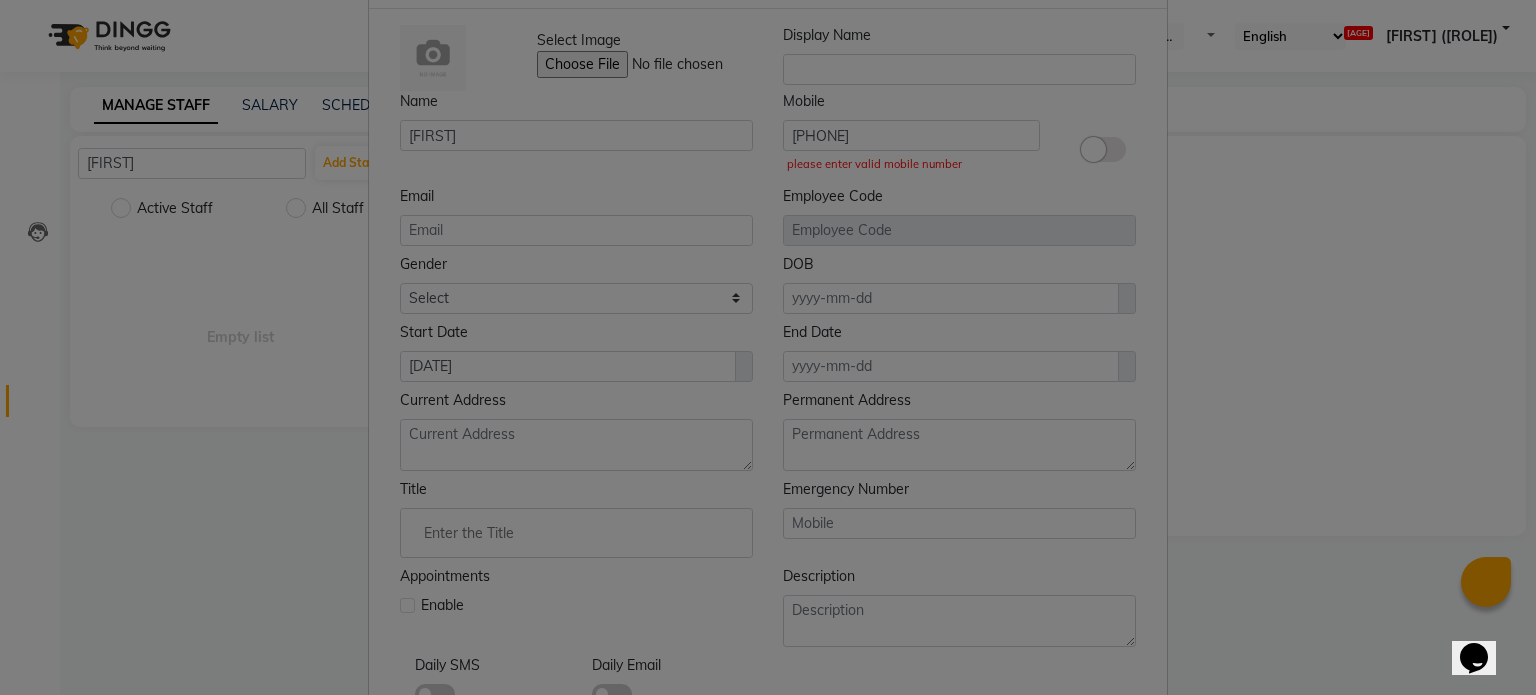 scroll, scrollTop: 0, scrollLeft: 0, axis: both 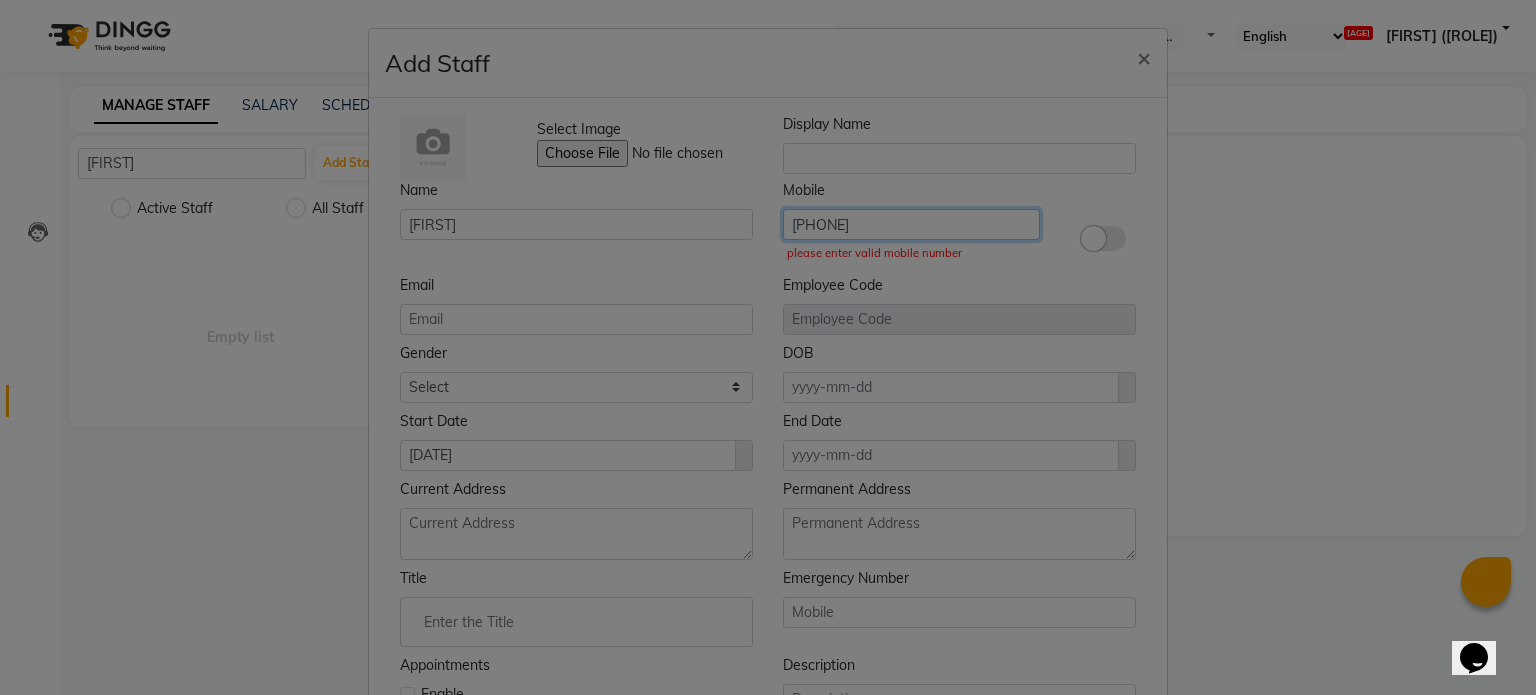 click on "[PHONE]" at bounding box center (911, 224) 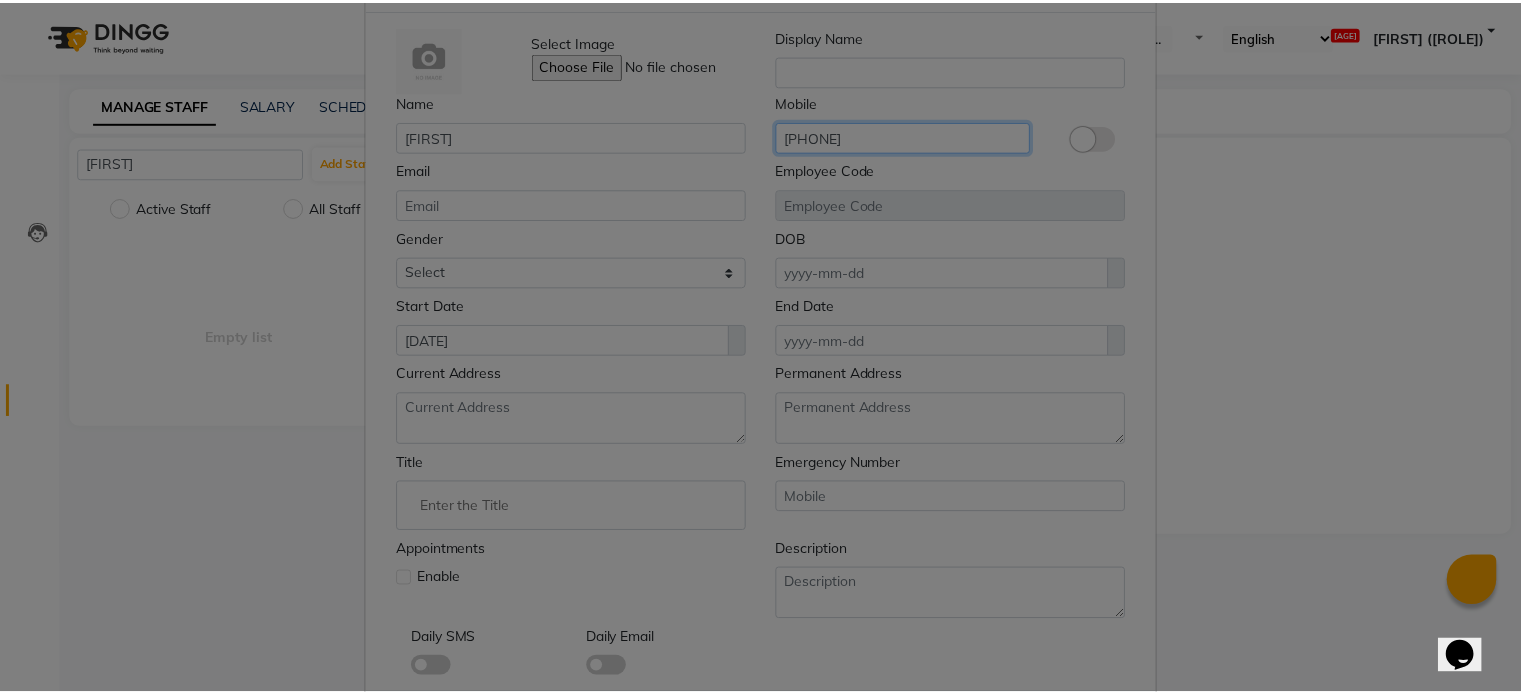 scroll, scrollTop: 194, scrollLeft: 0, axis: vertical 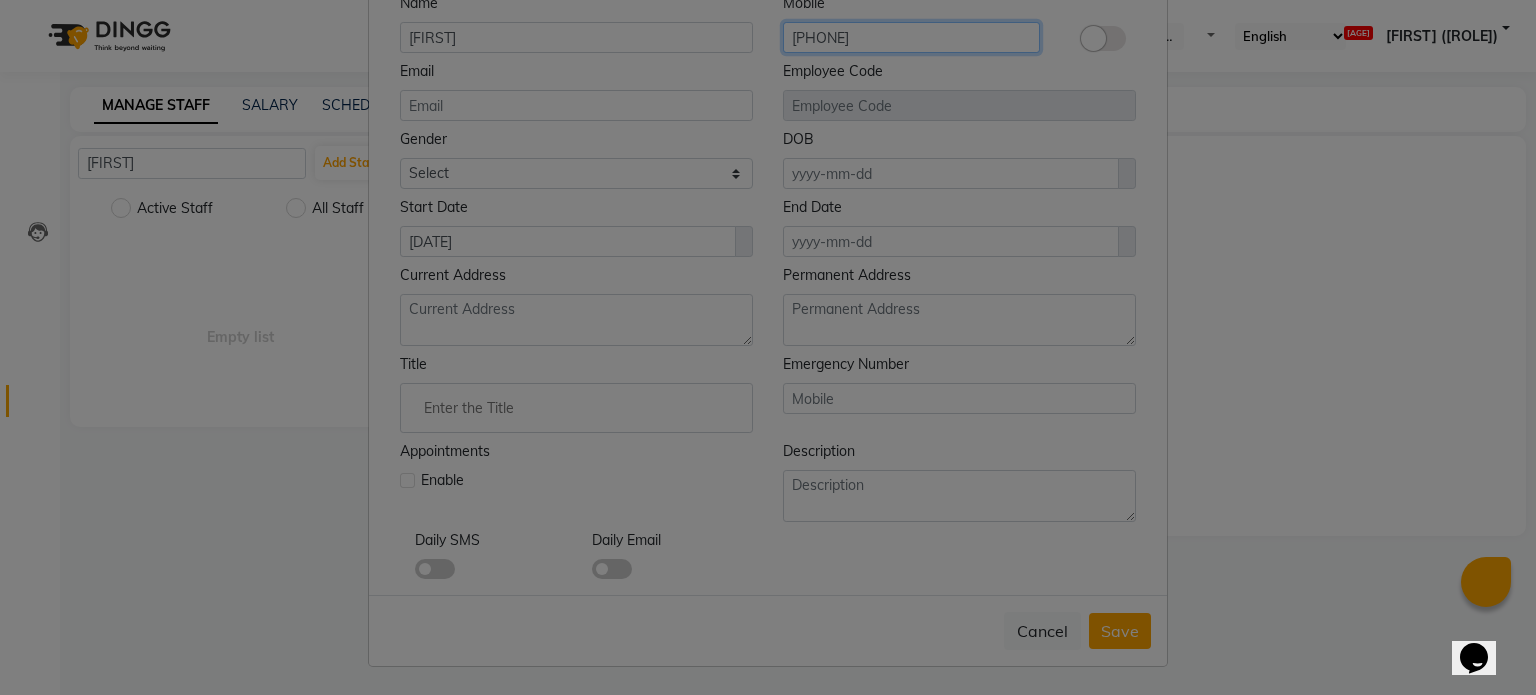 type on "[PHONE]" 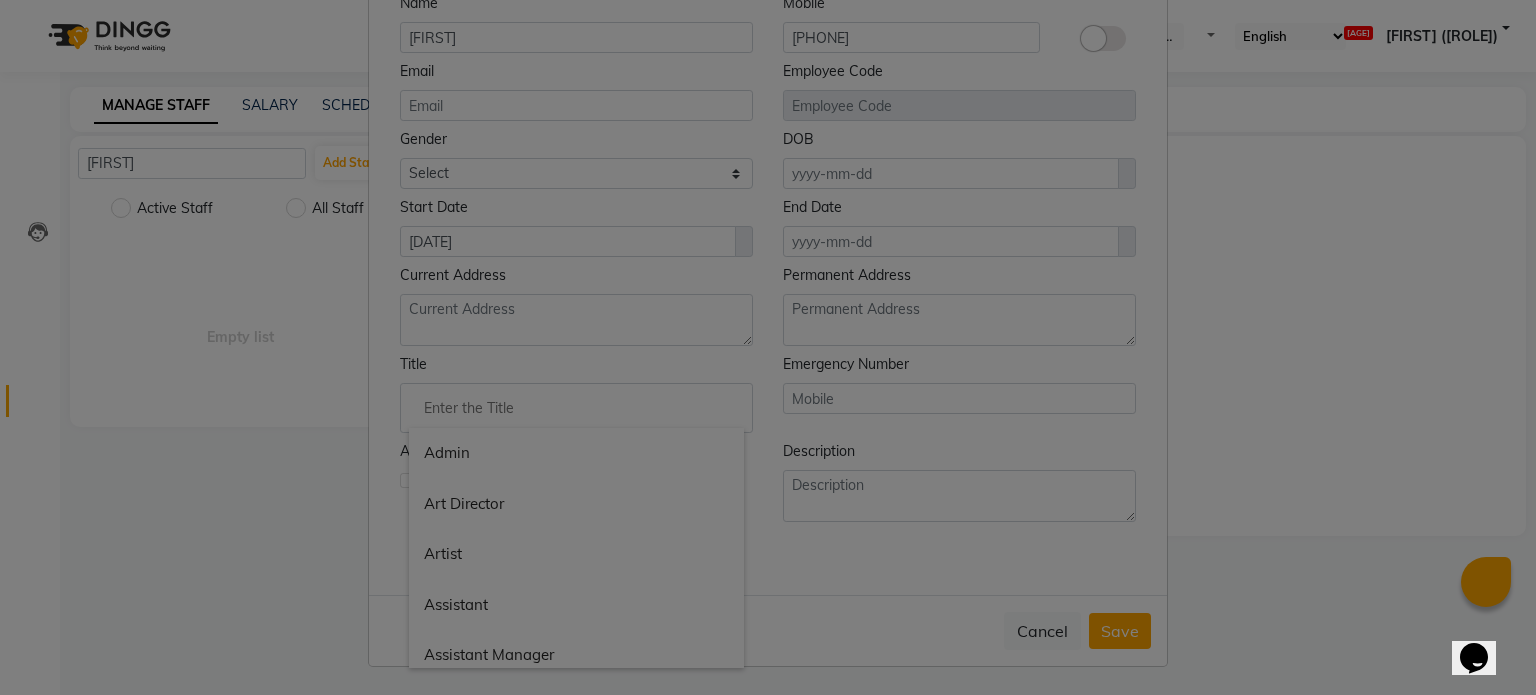 click at bounding box center (576, 408) 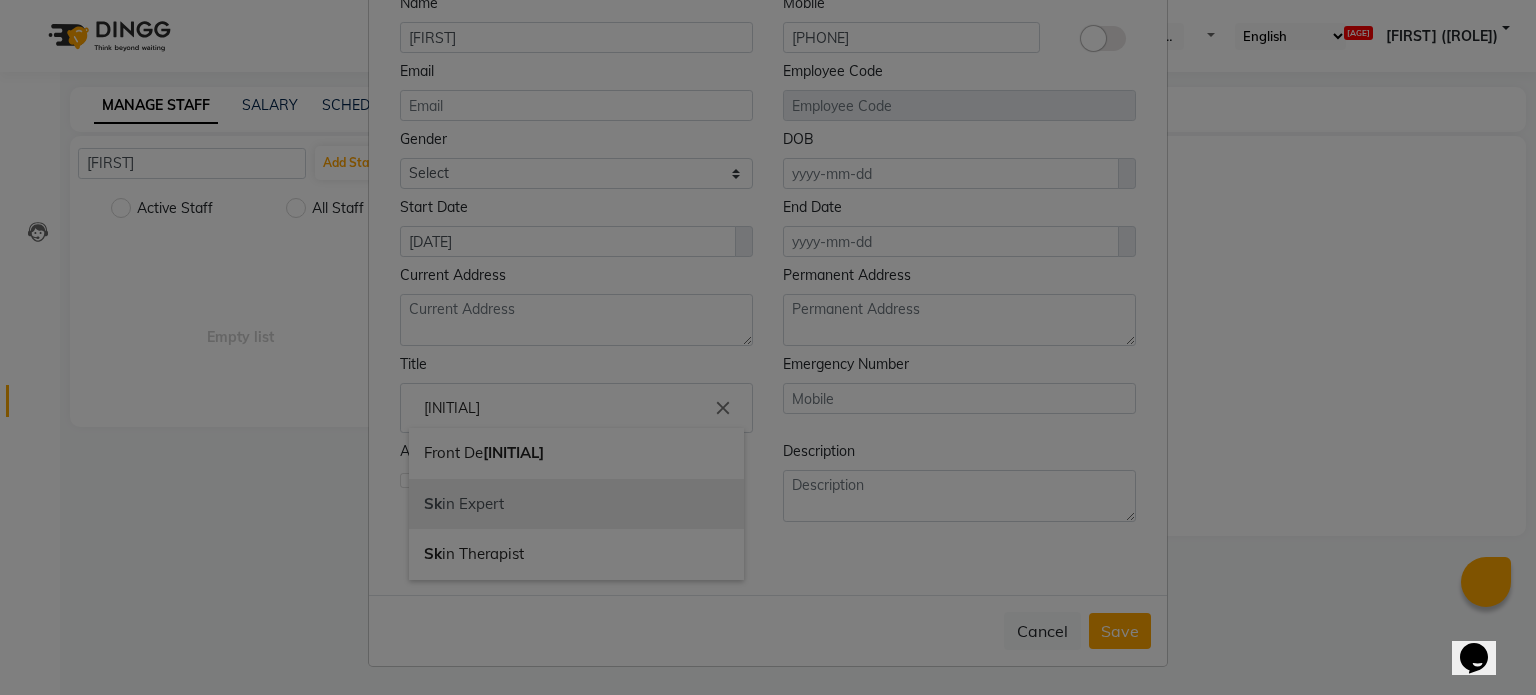 type on "[INITIAL]" 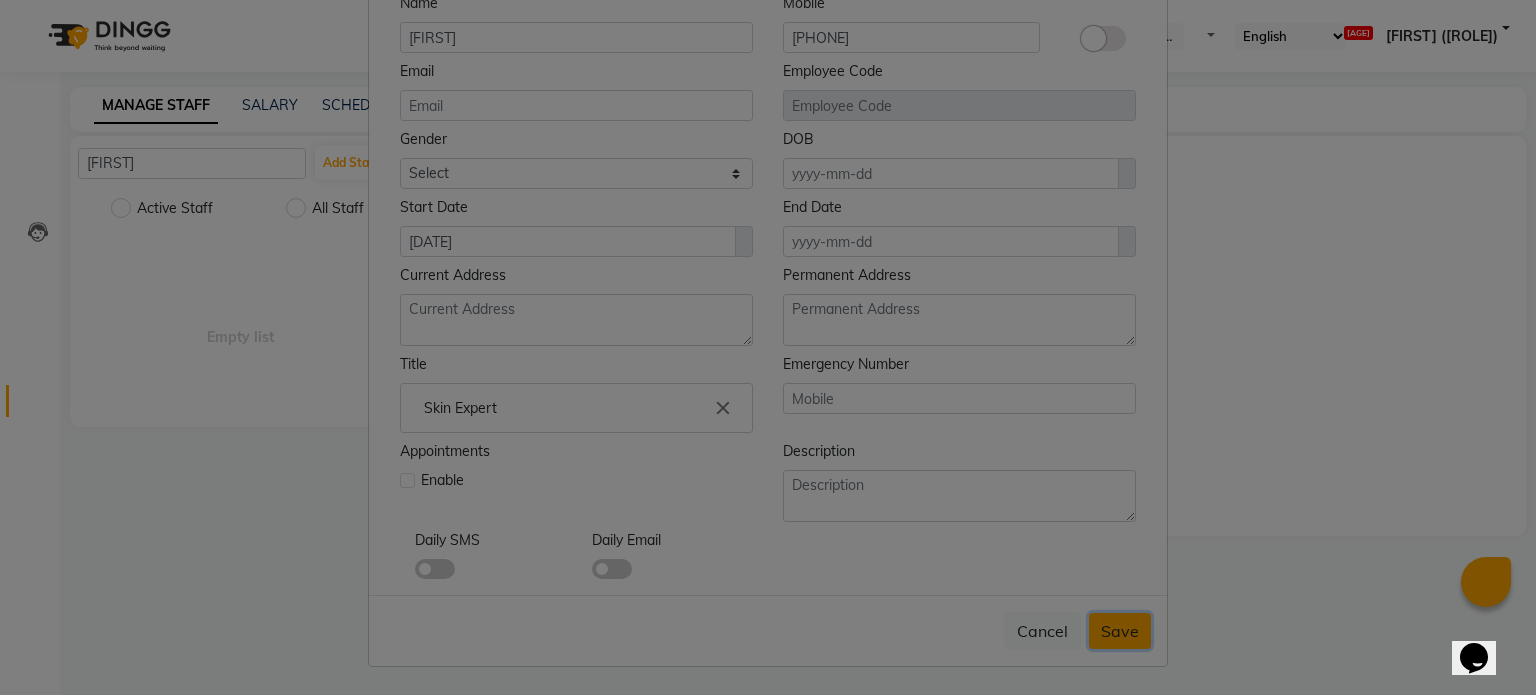 click on "Save" at bounding box center [1120, 631] 